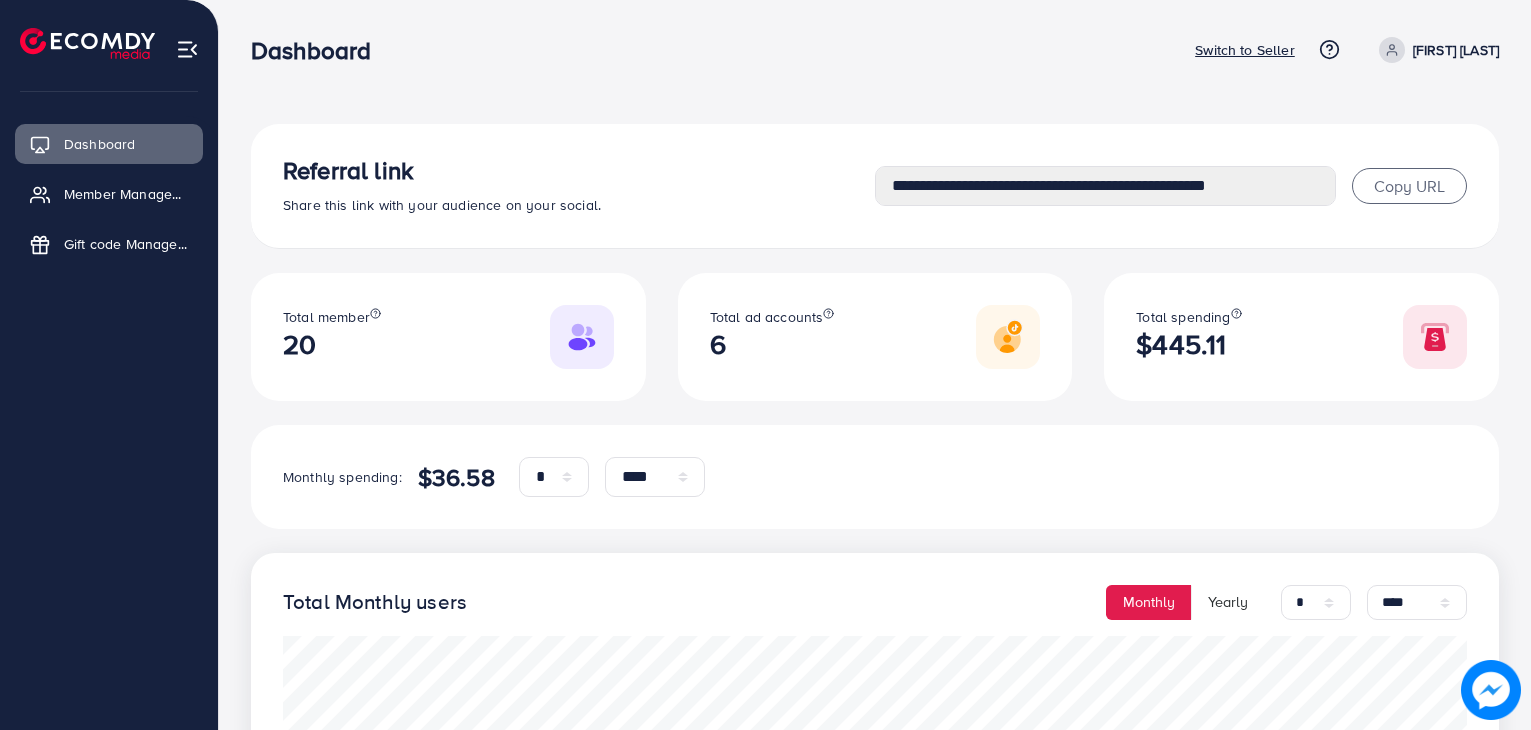 select on "*" 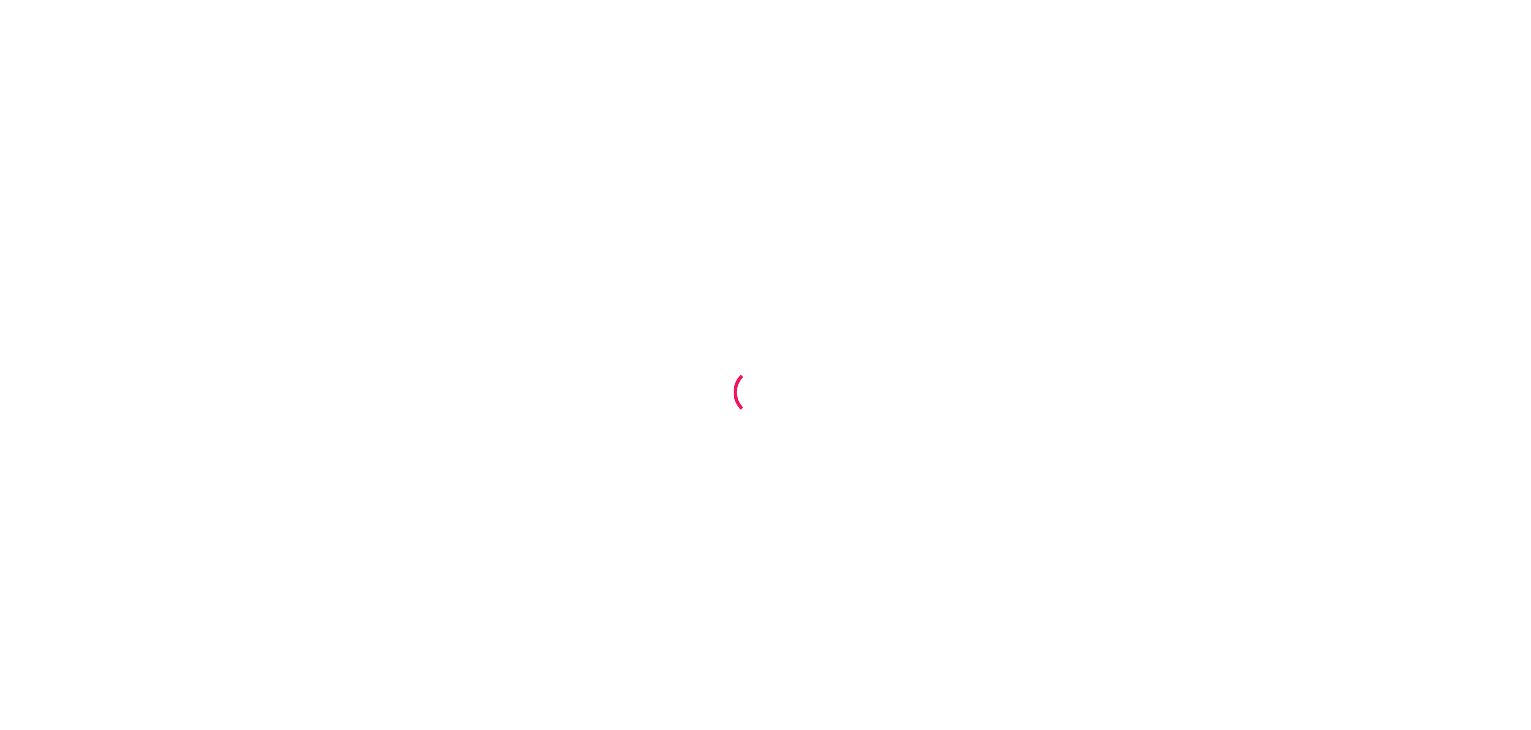 scroll, scrollTop: 0, scrollLeft: 0, axis: both 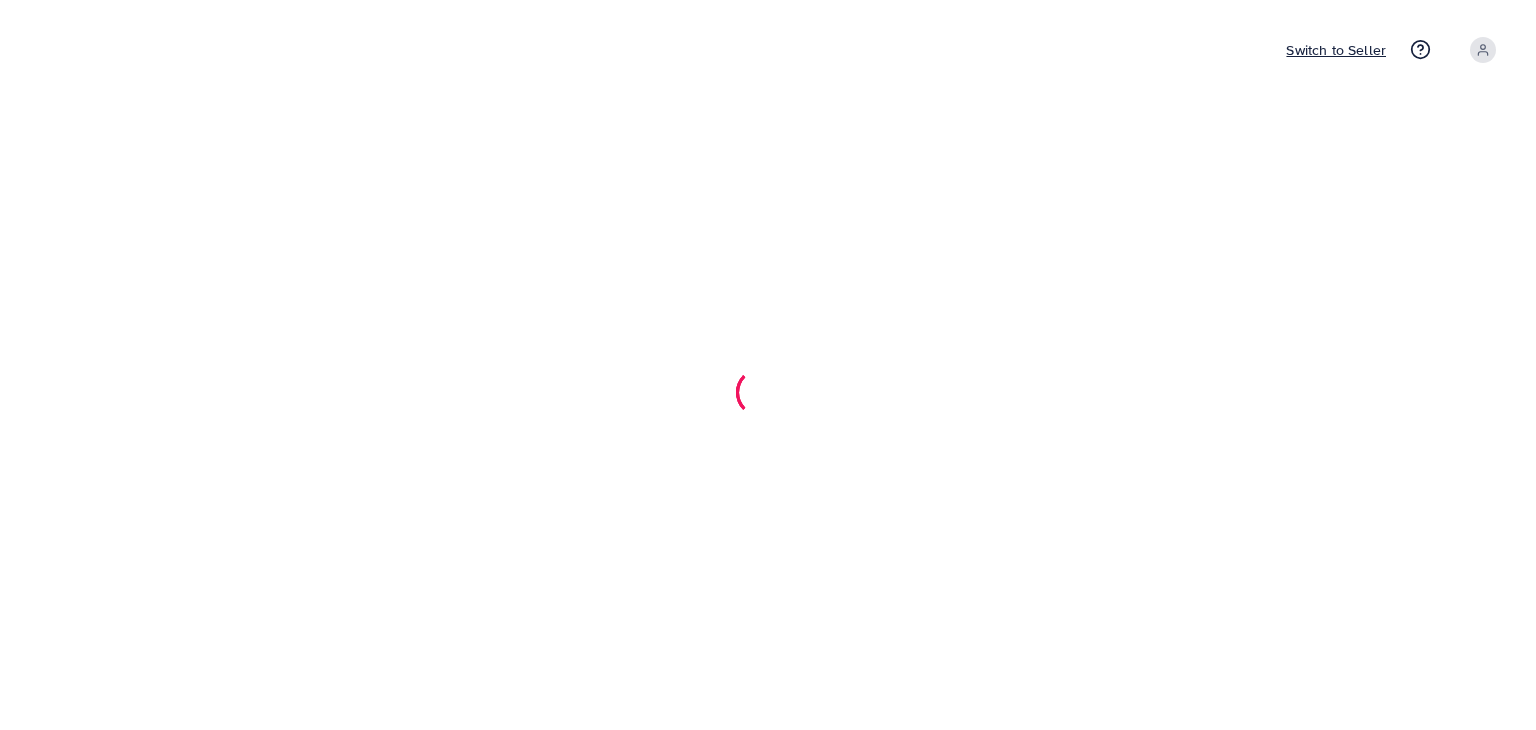 select on "*" 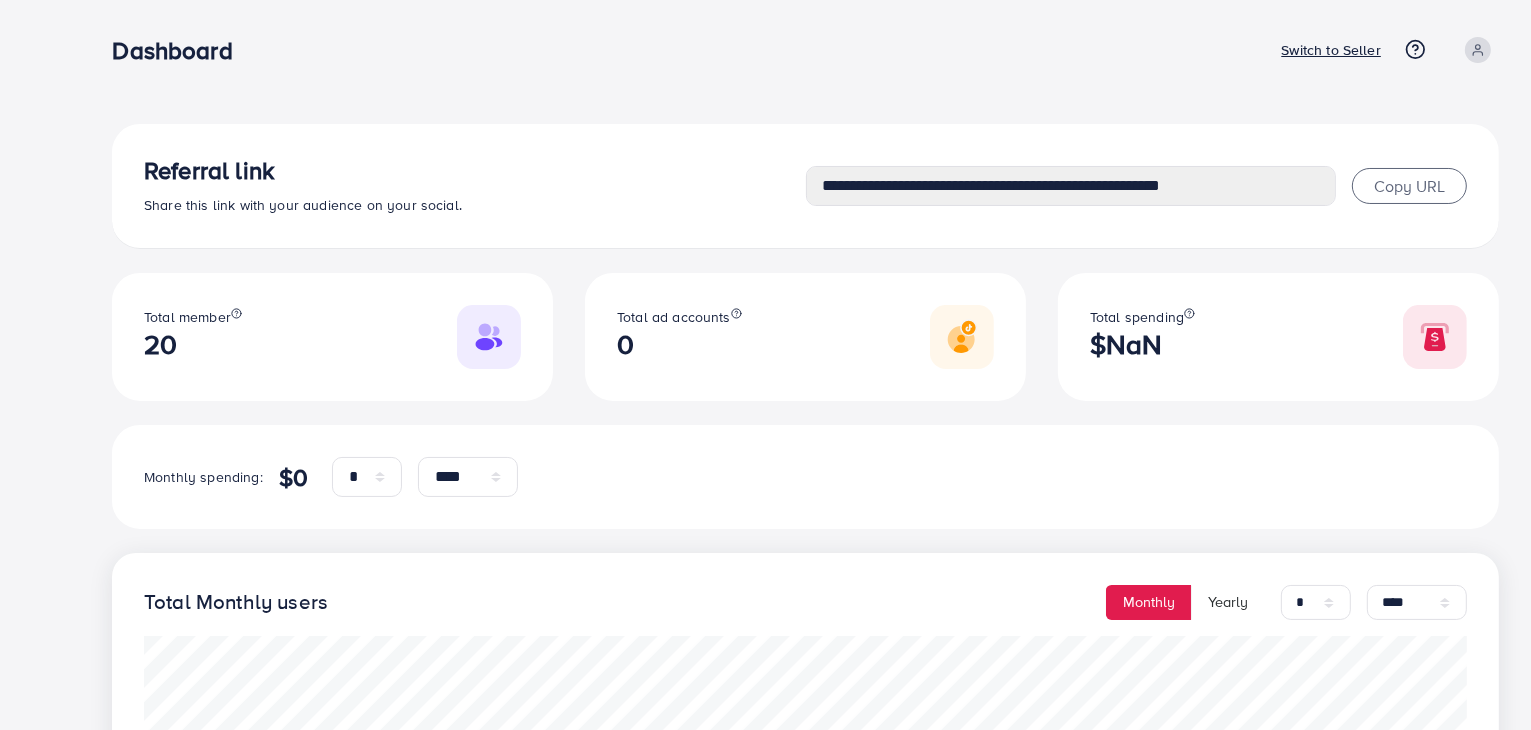 type on "**********" 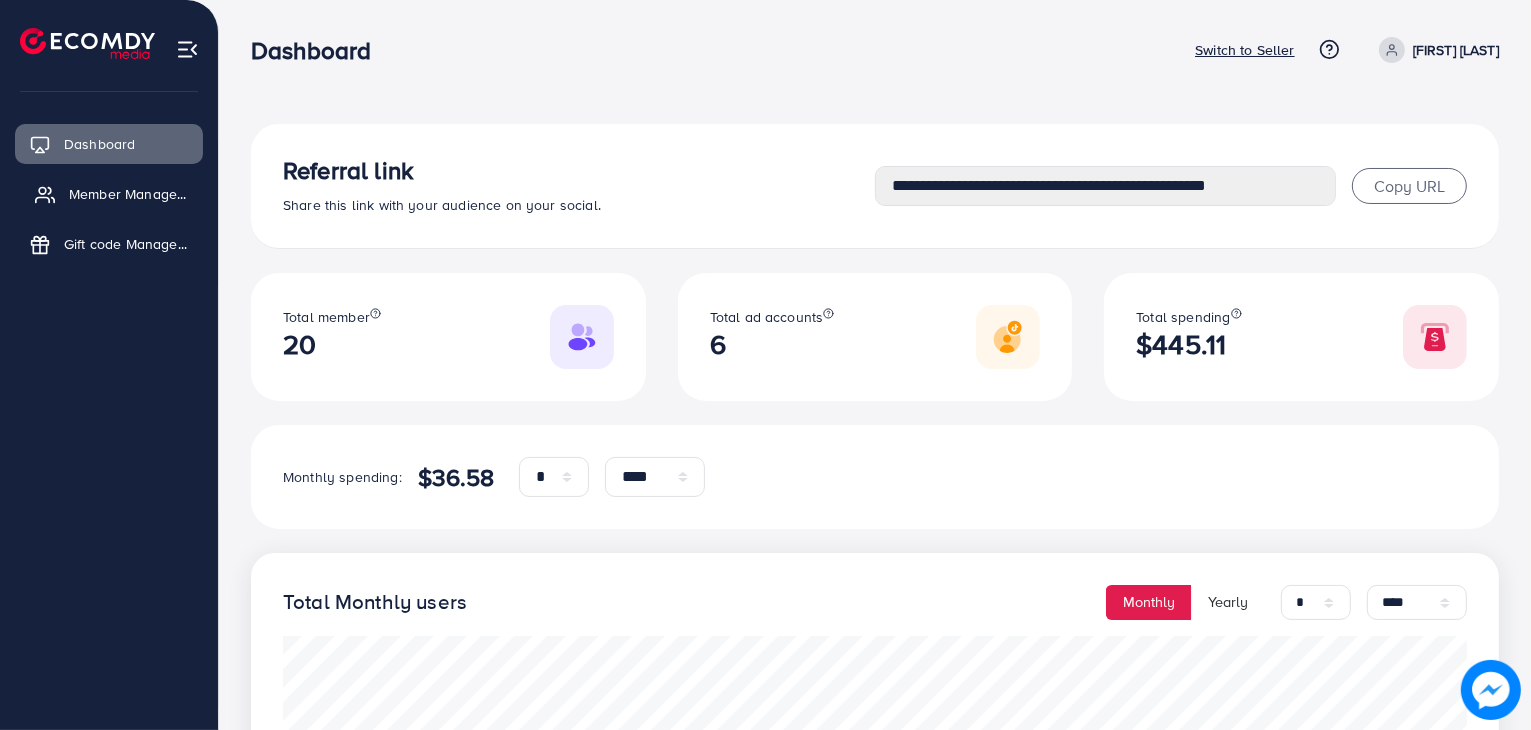 click on "Member Management" at bounding box center (131, 194) 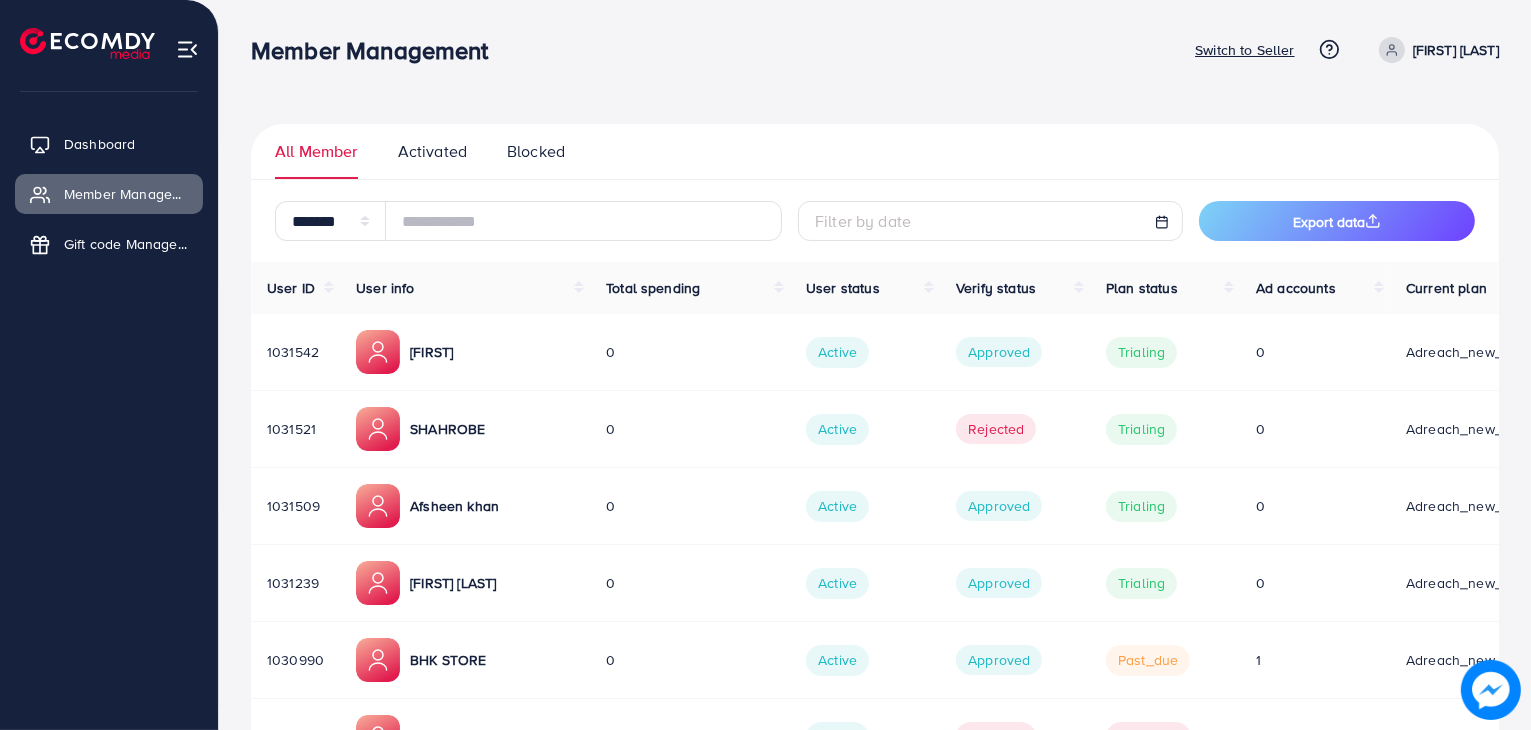 drag, startPoint x: 408, startPoint y: 499, endPoint x: 544, endPoint y: 509, distance: 136.36716 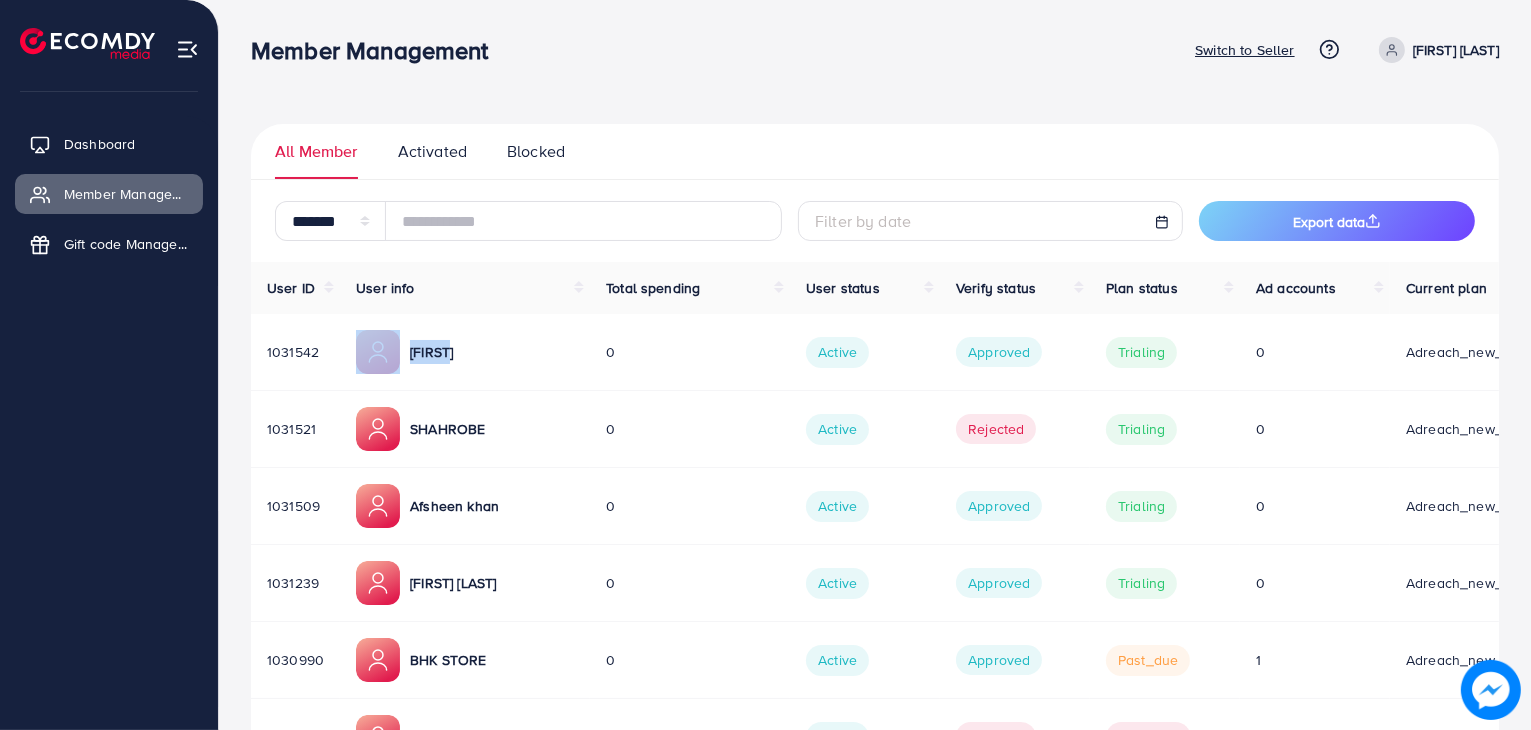 drag, startPoint x: 403, startPoint y: 358, endPoint x: 454, endPoint y: 359, distance: 51.009804 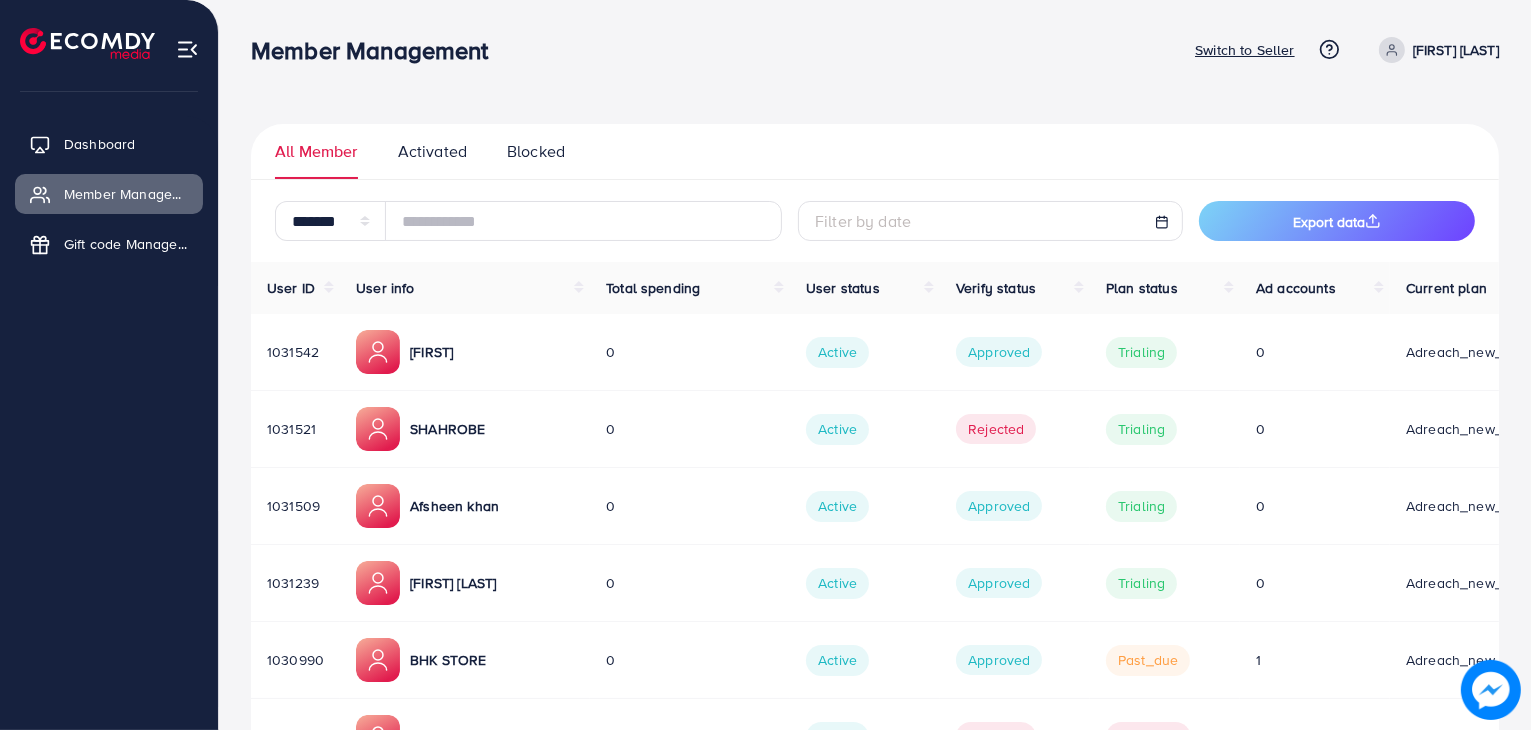 click on "SHAHROBE" at bounding box center (447, 429) 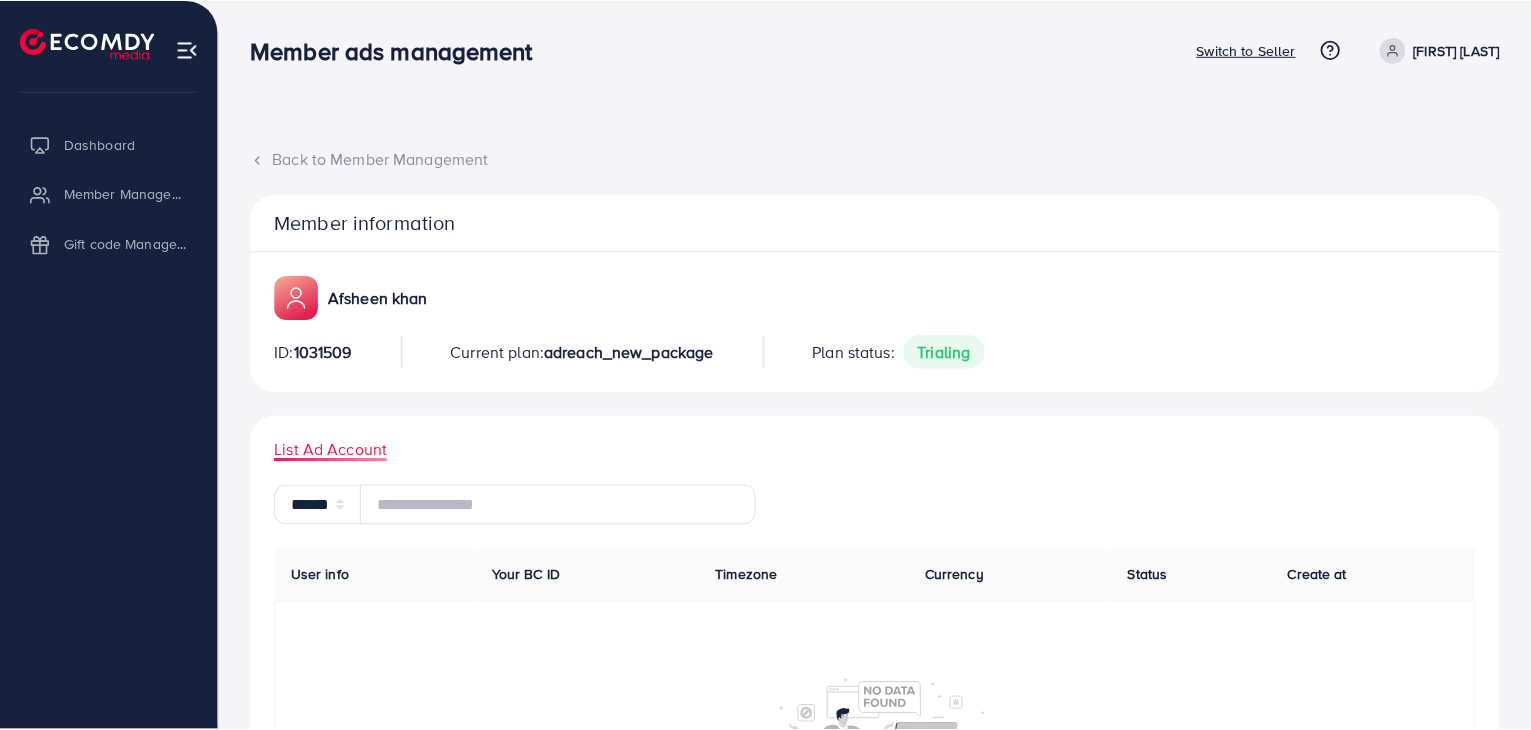 scroll, scrollTop: 0, scrollLeft: 0, axis: both 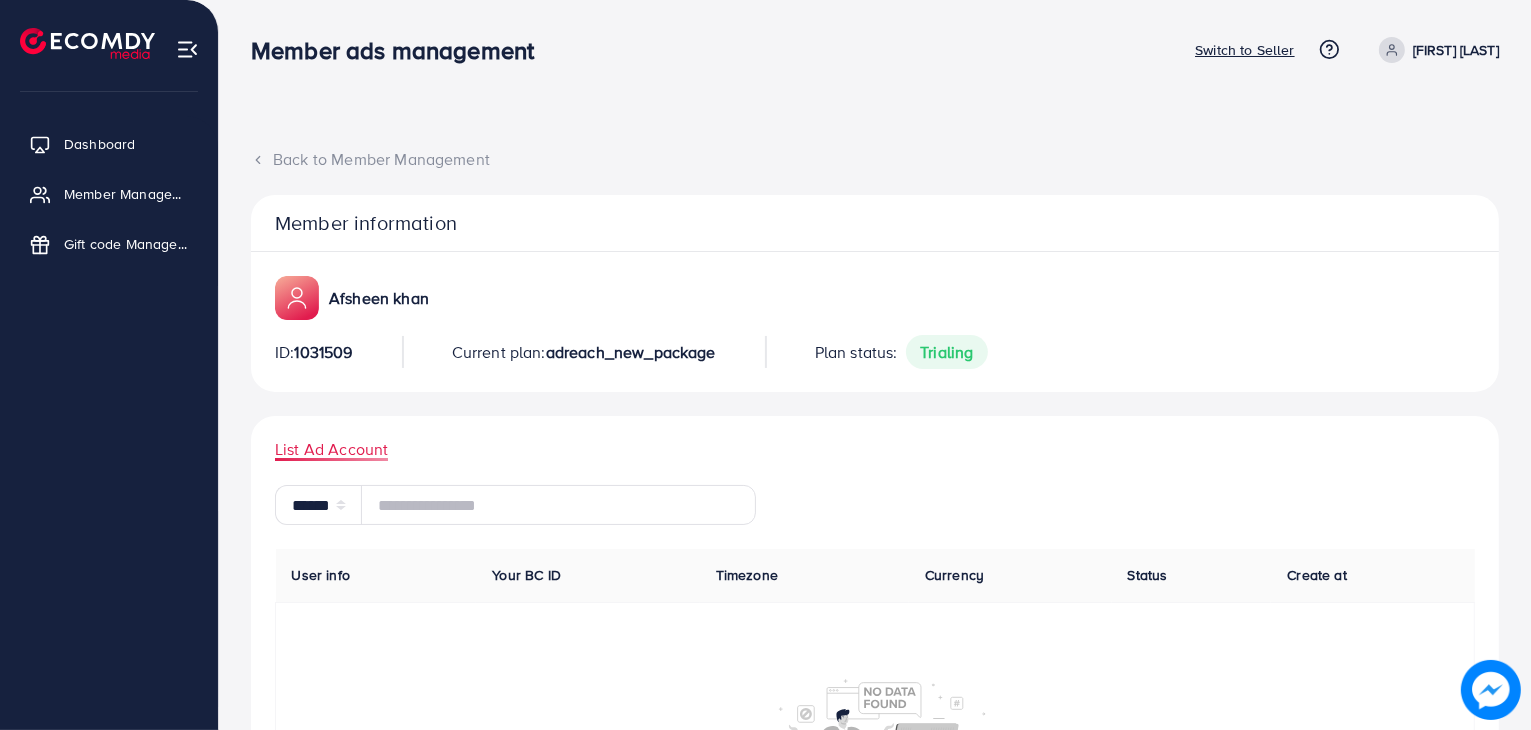 drag, startPoint x: 328, startPoint y: 293, endPoint x: 440, endPoint y: 304, distance: 112.53888 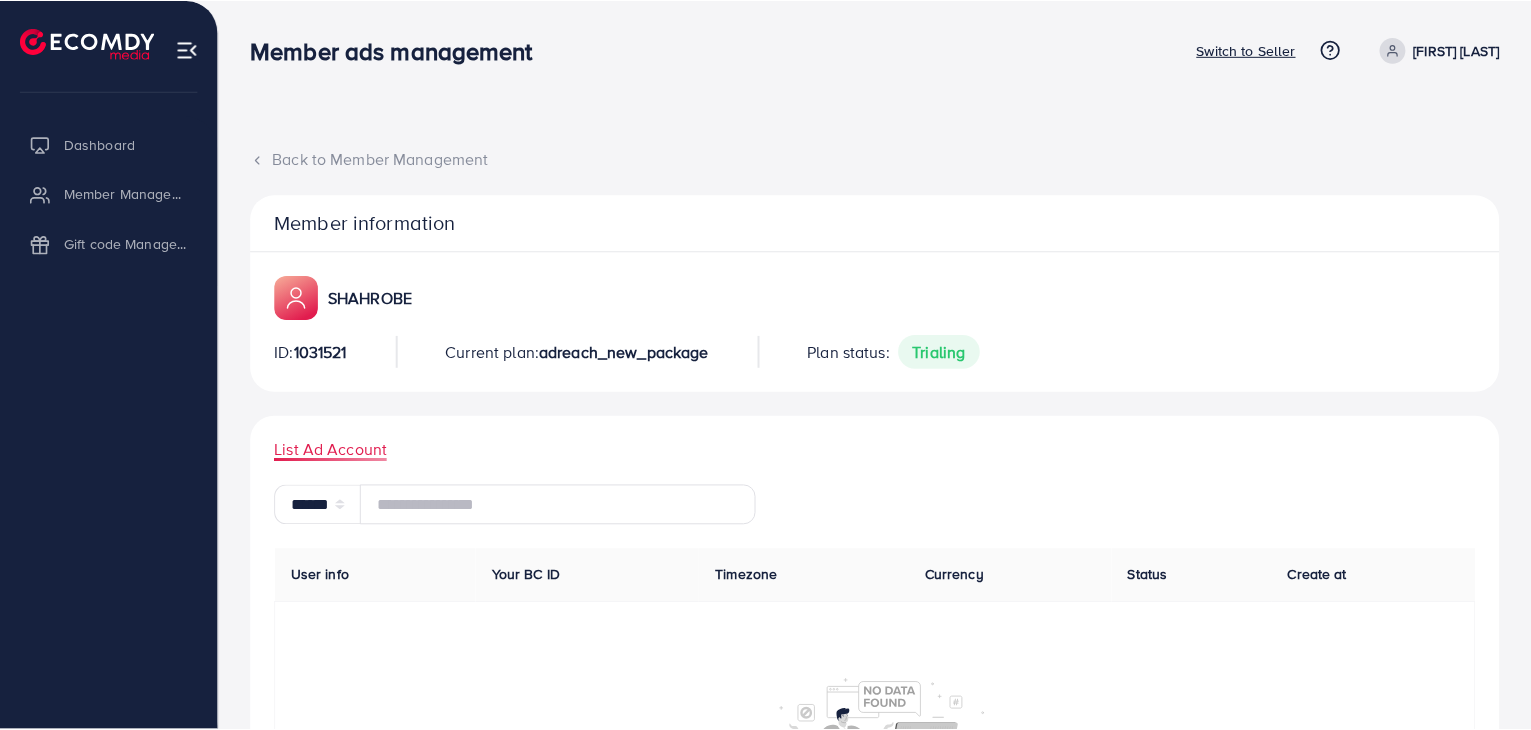 scroll, scrollTop: 0, scrollLeft: 0, axis: both 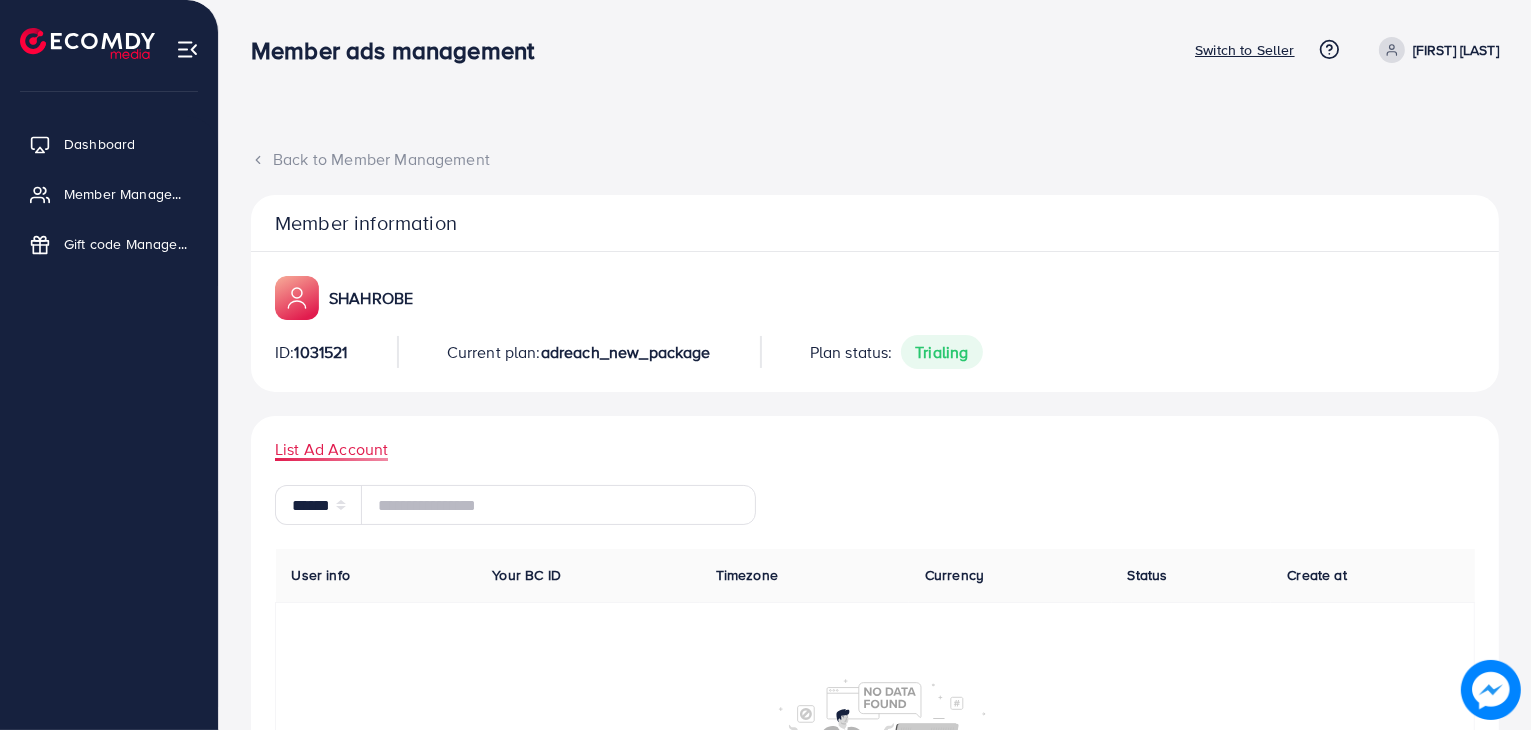 drag, startPoint x: 328, startPoint y: 305, endPoint x: 416, endPoint y: 311, distance: 88.20431 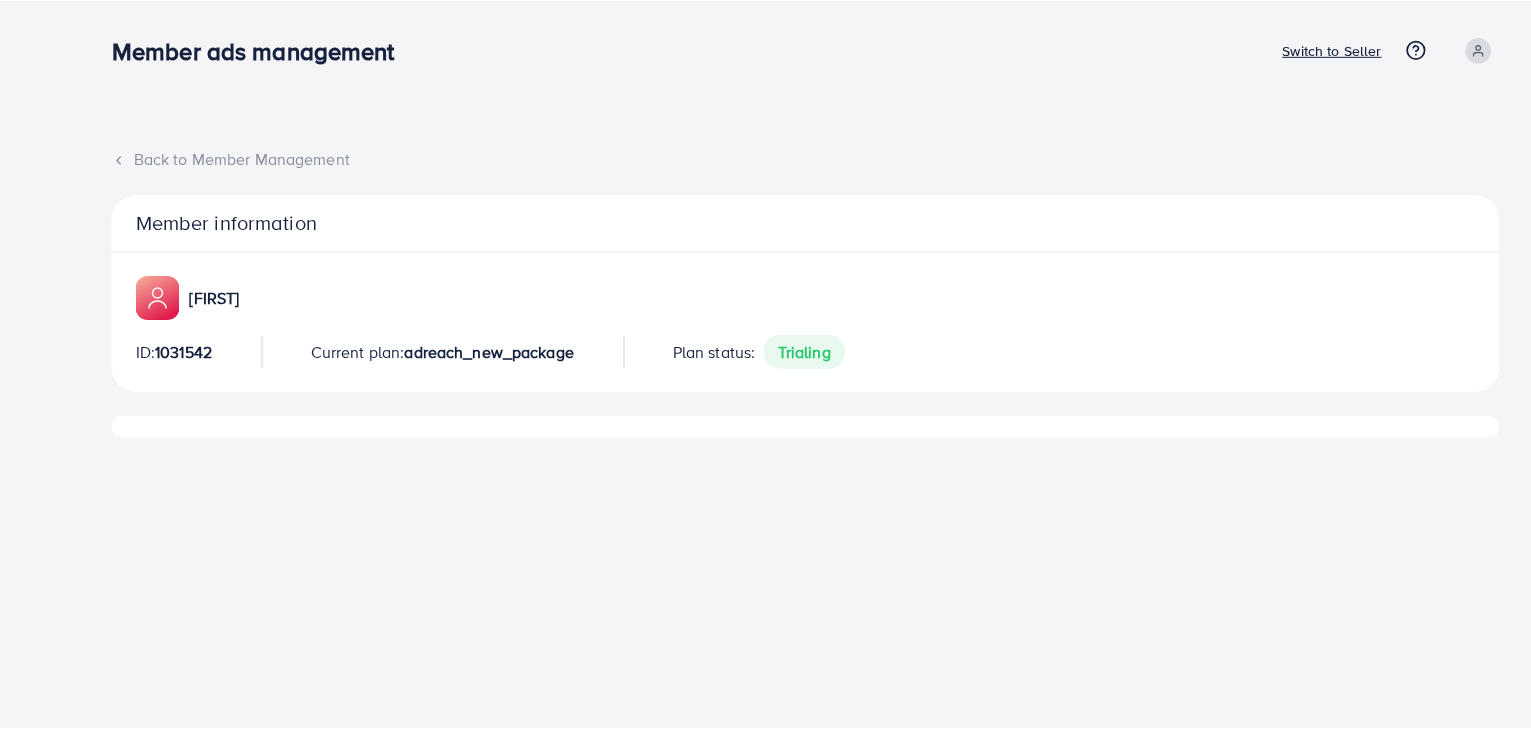 scroll, scrollTop: 0, scrollLeft: 0, axis: both 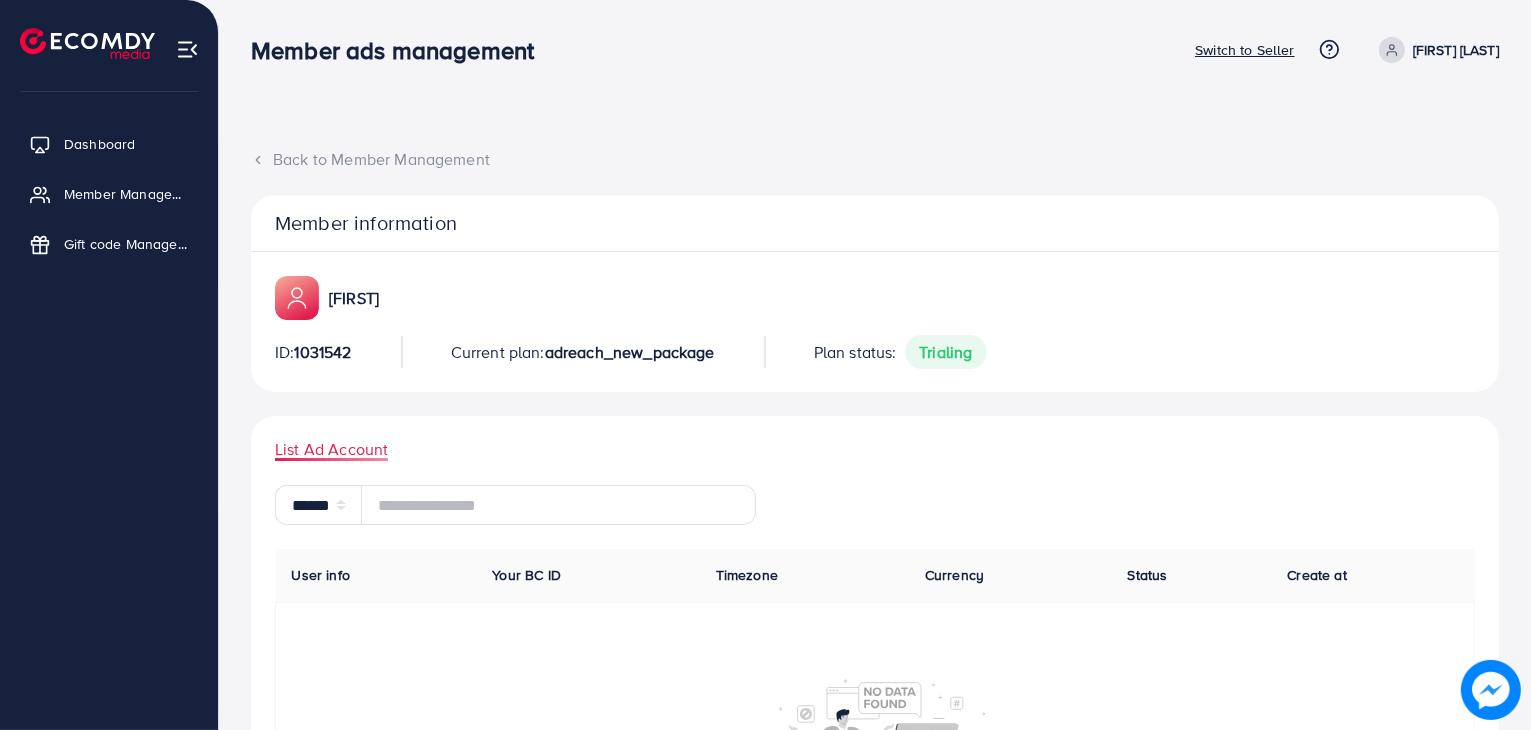 drag, startPoint x: 322, startPoint y: 299, endPoint x: 332, endPoint y: 302, distance: 10.440307 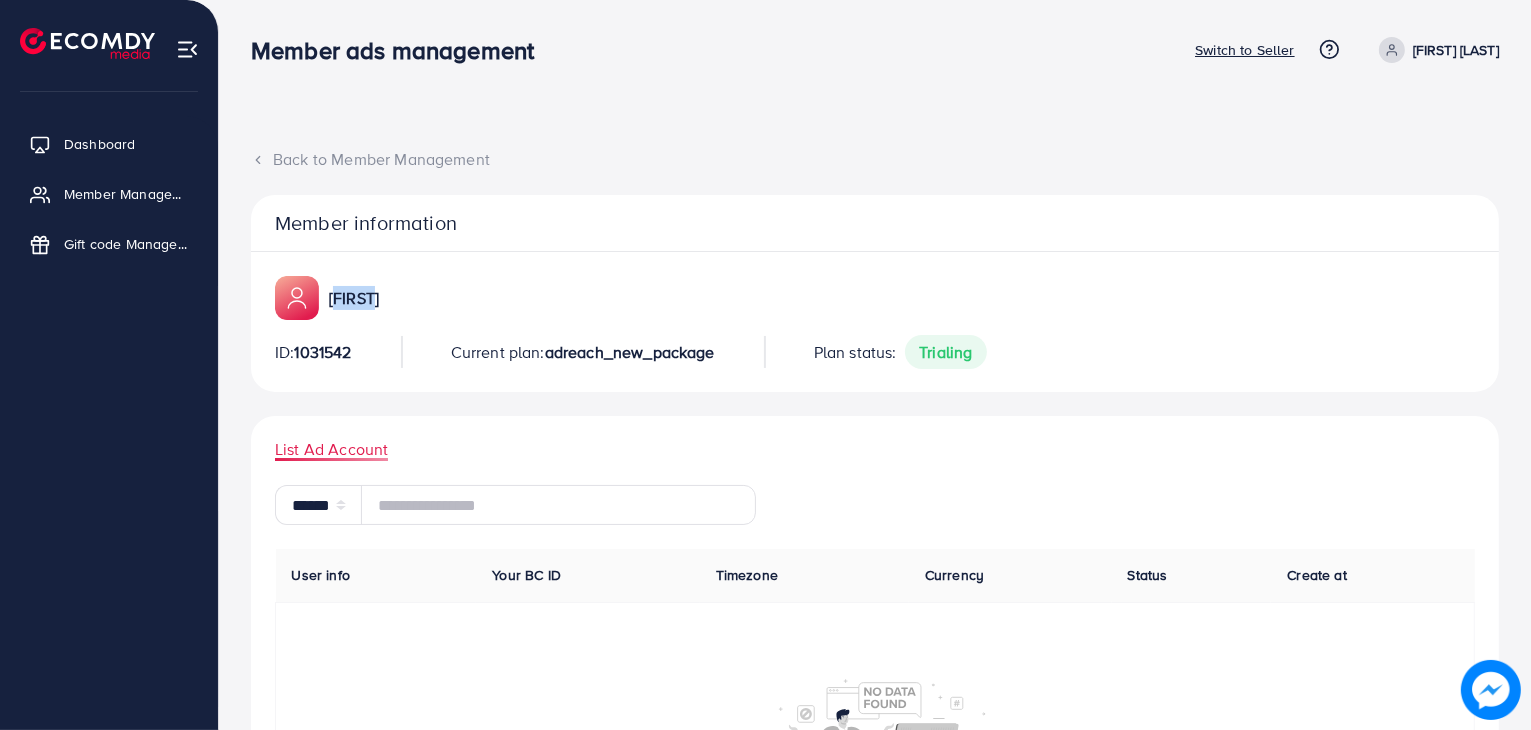 drag, startPoint x: 368, startPoint y: 291, endPoint x: 330, endPoint y: 297, distance: 38.470768 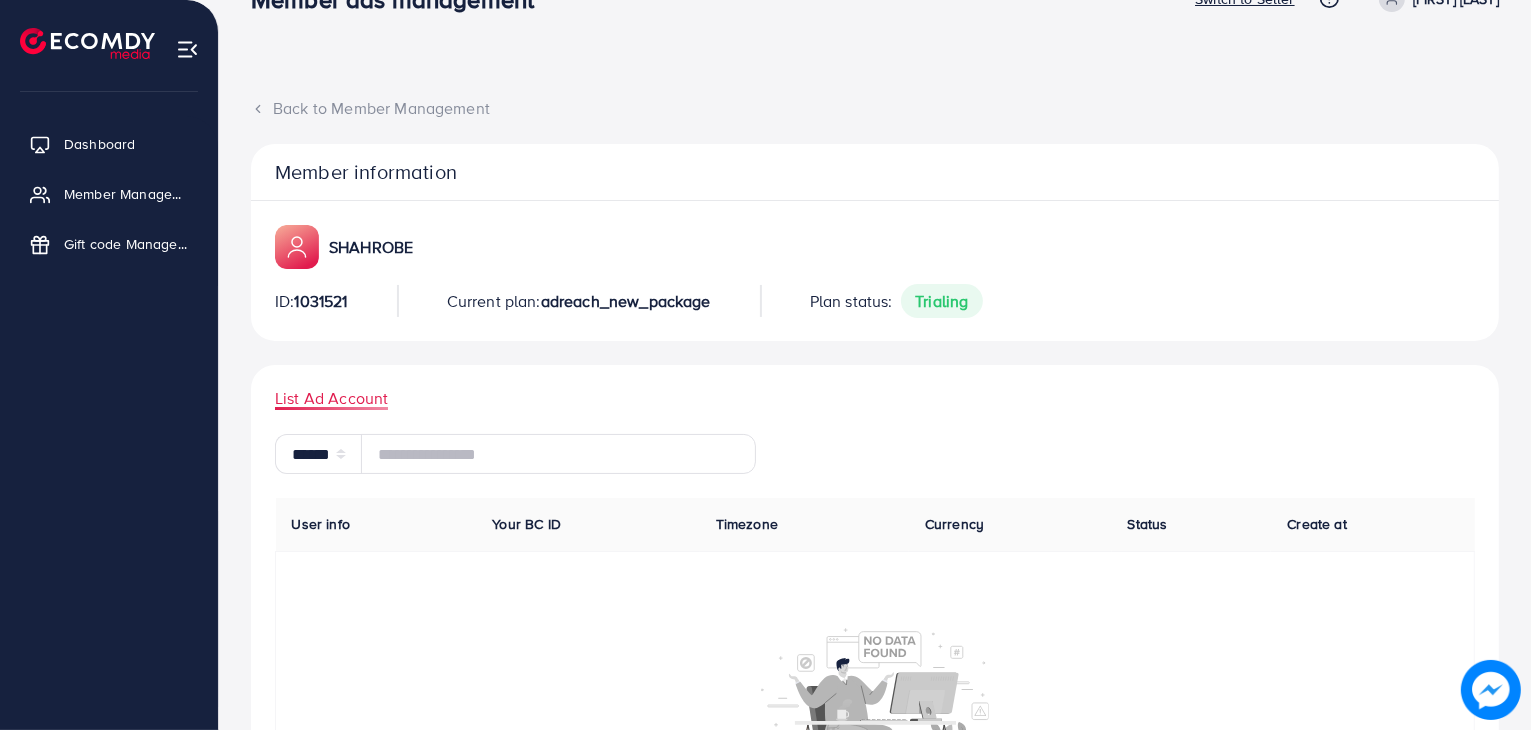 scroll, scrollTop: 100, scrollLeft: 0, axis: vertical 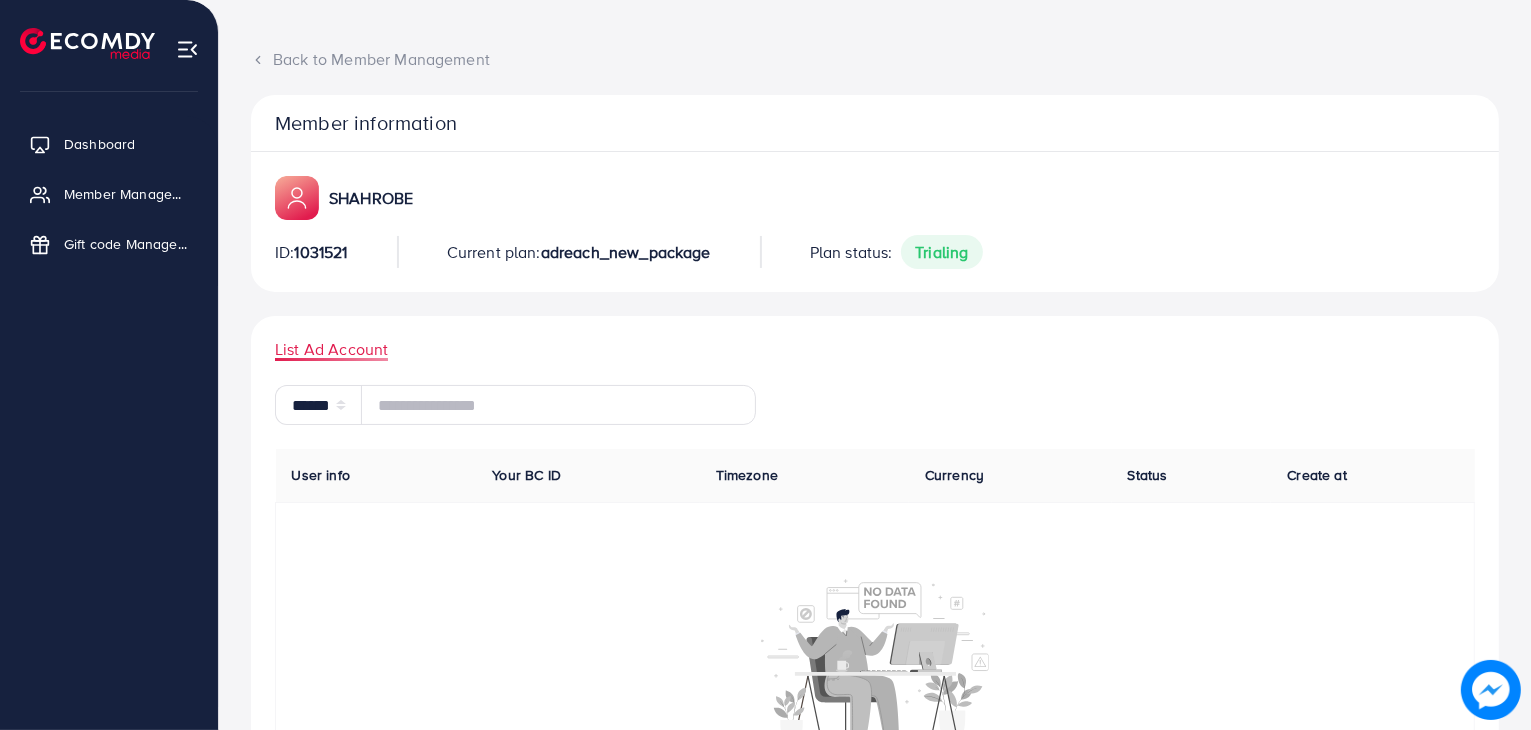 click on "List Ad Account" at bounding box center [331, 349] 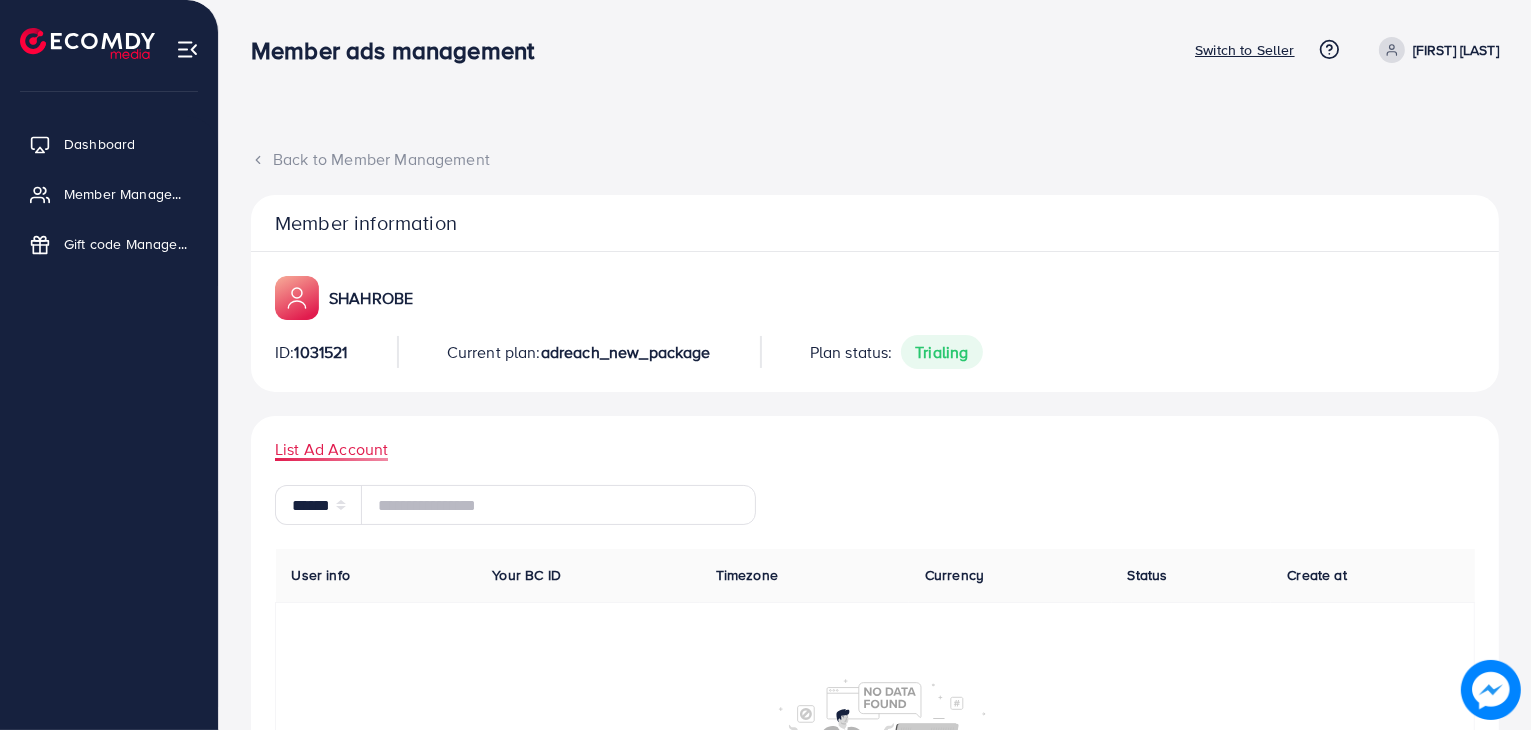 click on "List Ad Account" at bounding box center [331, 449] 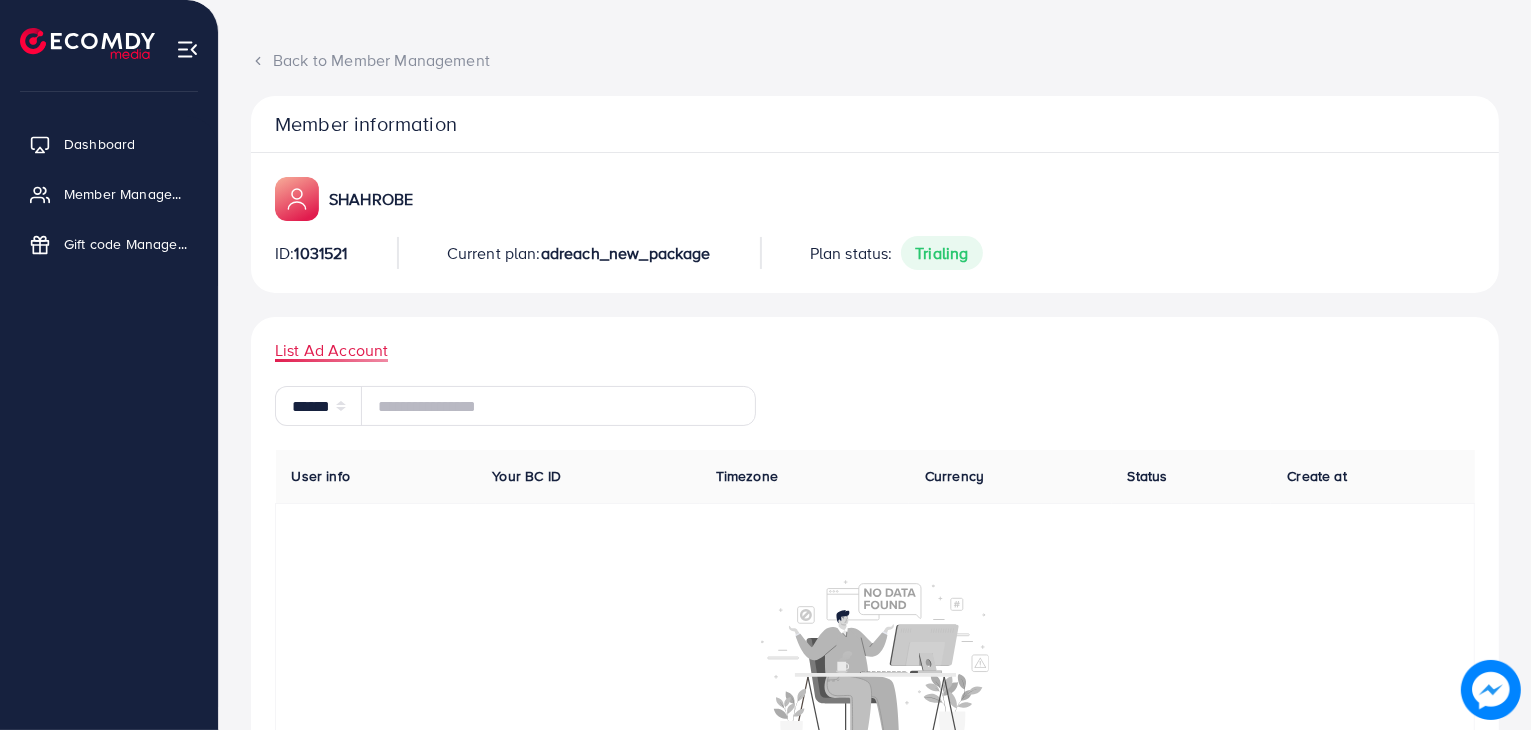 scroll, scrollTop: 0, scrollLeft: 0, axis: both 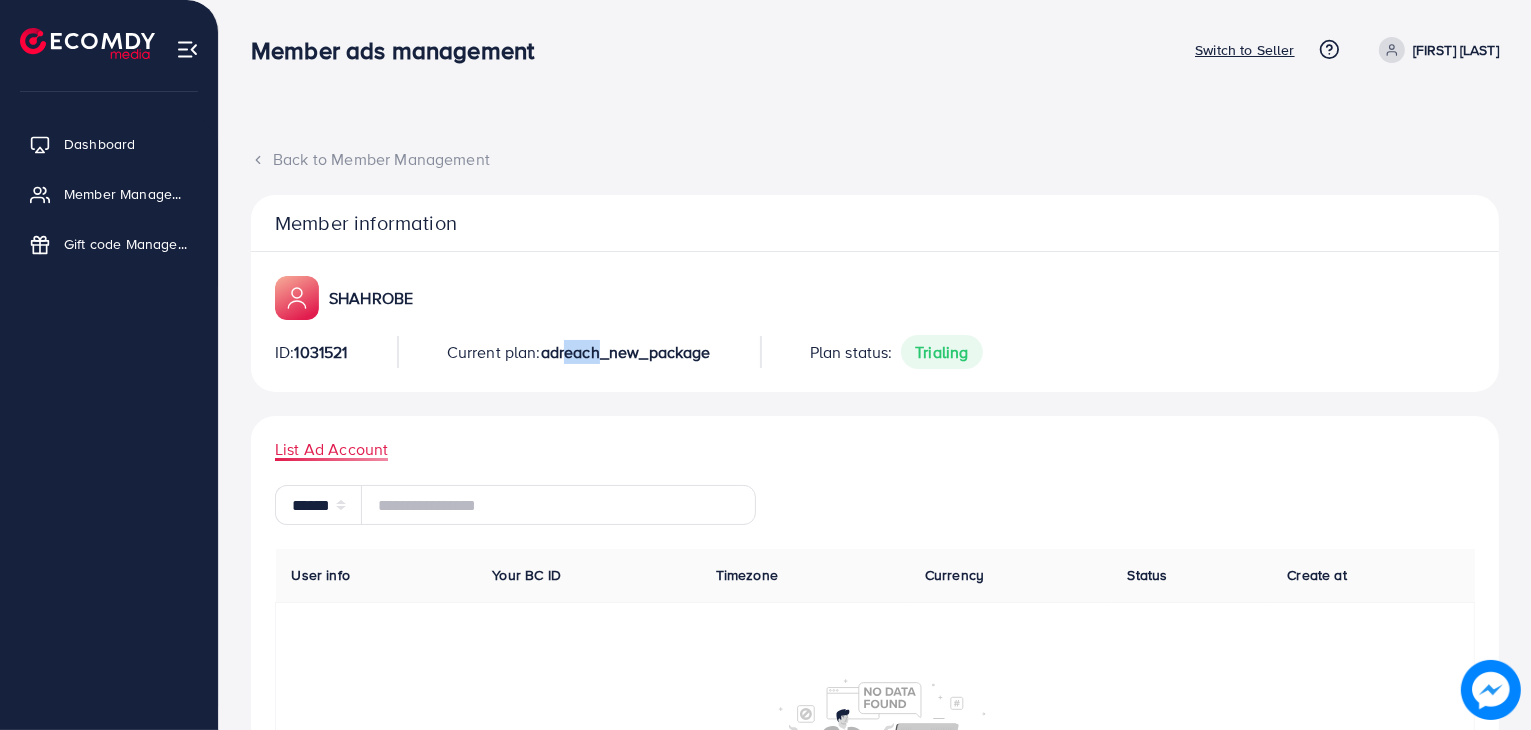 click on "[NAME]  ID:  [ID]  Current plan:  [PLAN_NAME]  Plan status:  [STATUS]" at bounding box center [875, 322] 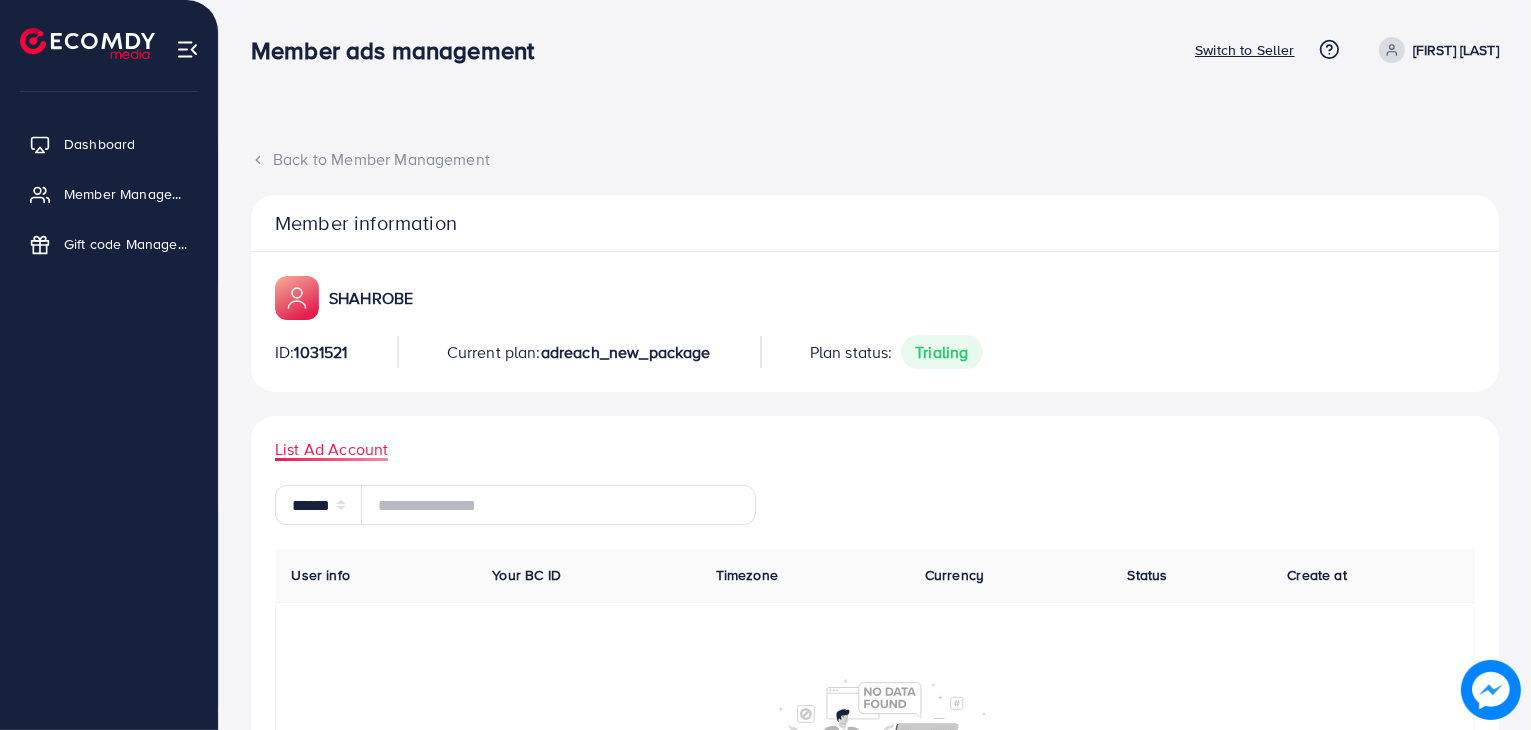 click on "Back to Member Management   Member information   [NAME]  ID:  [ID]  Current plan:  [PLAN_NAME]  Plan status:  [STATUS] List Ad Account ******               User info Your BC ID Timezone Currency Status Create at" at bounding box center (875, 482) 